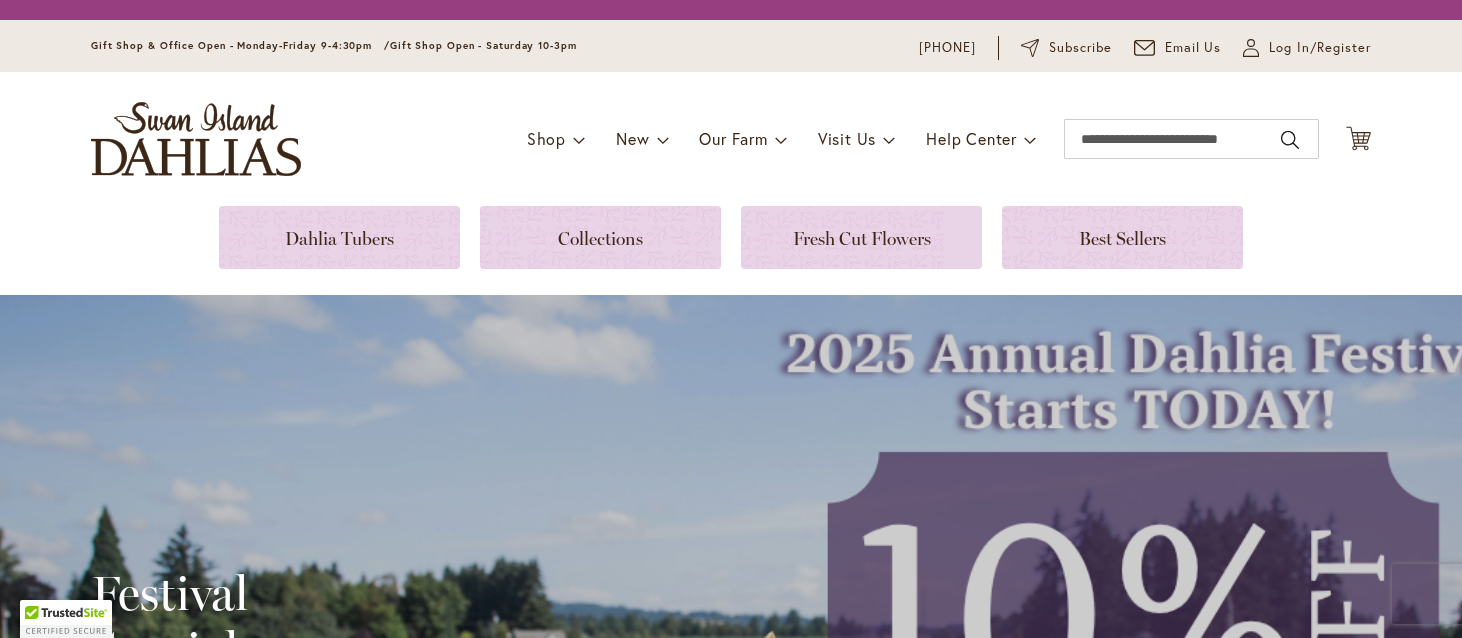 scroll, scrollTop: 0, scrollLeft: 0, axis: both 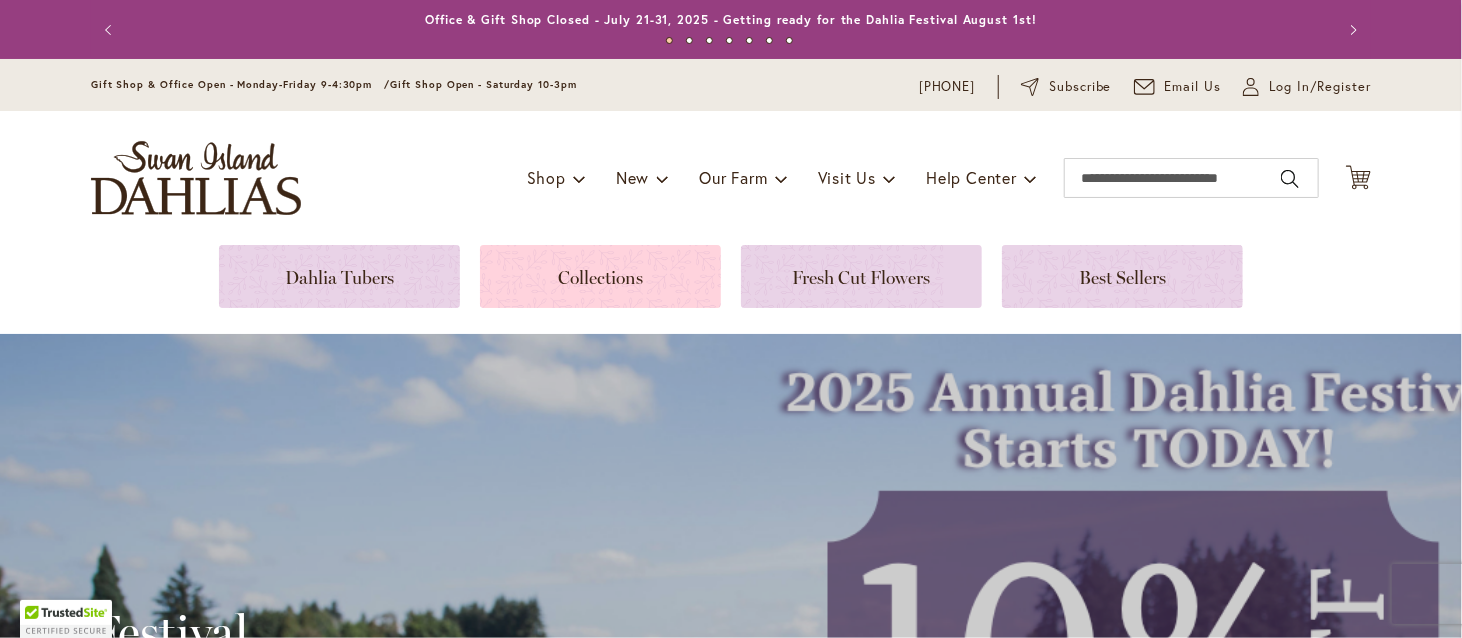 type on "**********" 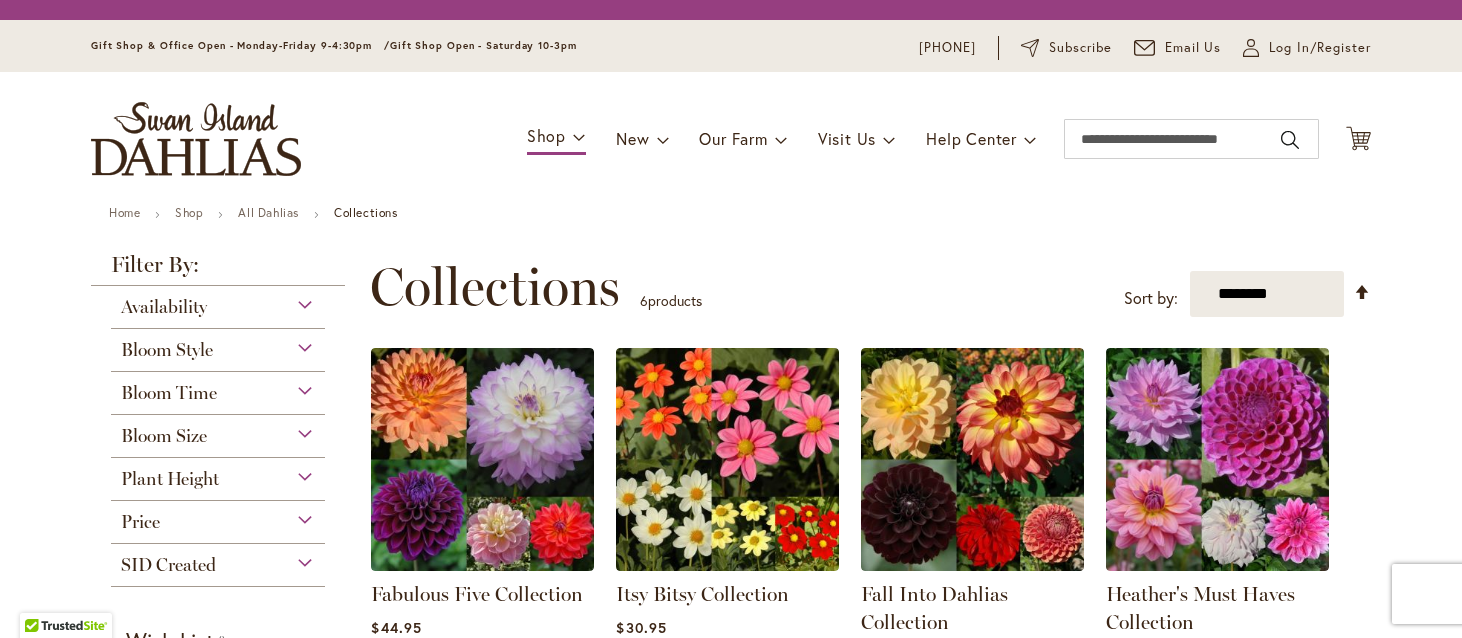 scroll, scrollTop: 0, scrollLeft: 0, axis: both 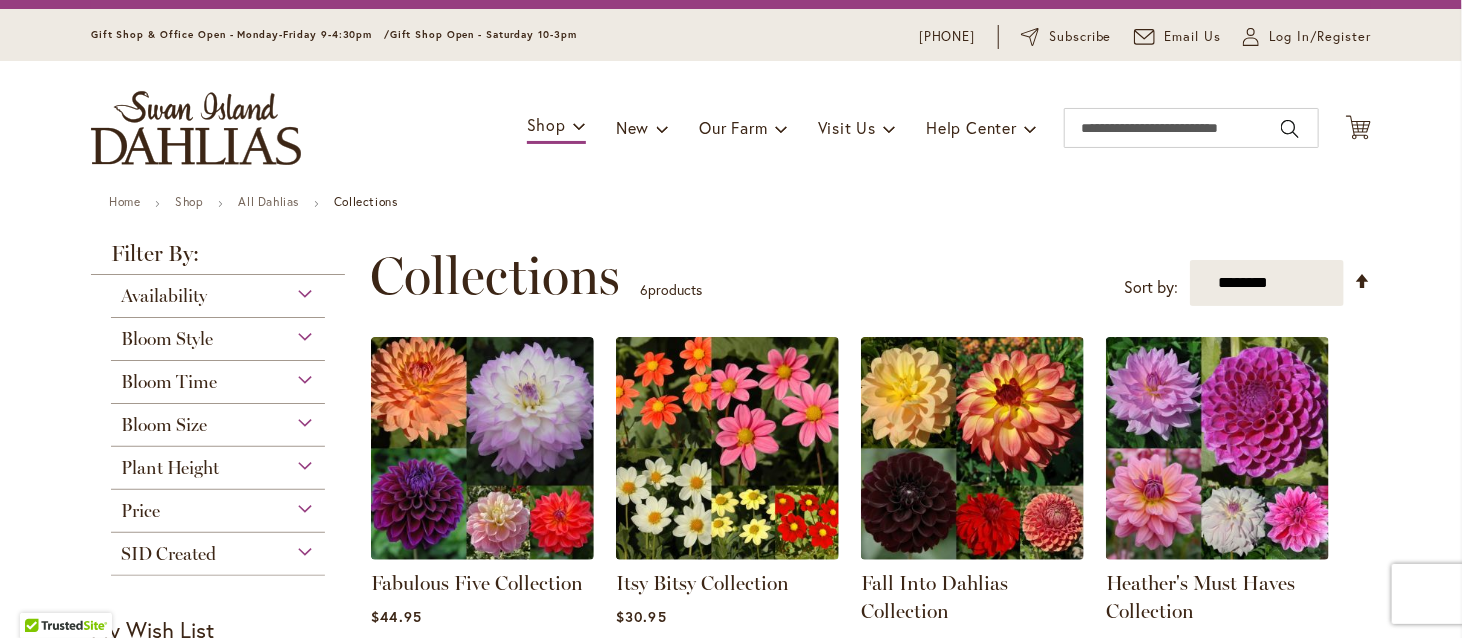 type on "**********" 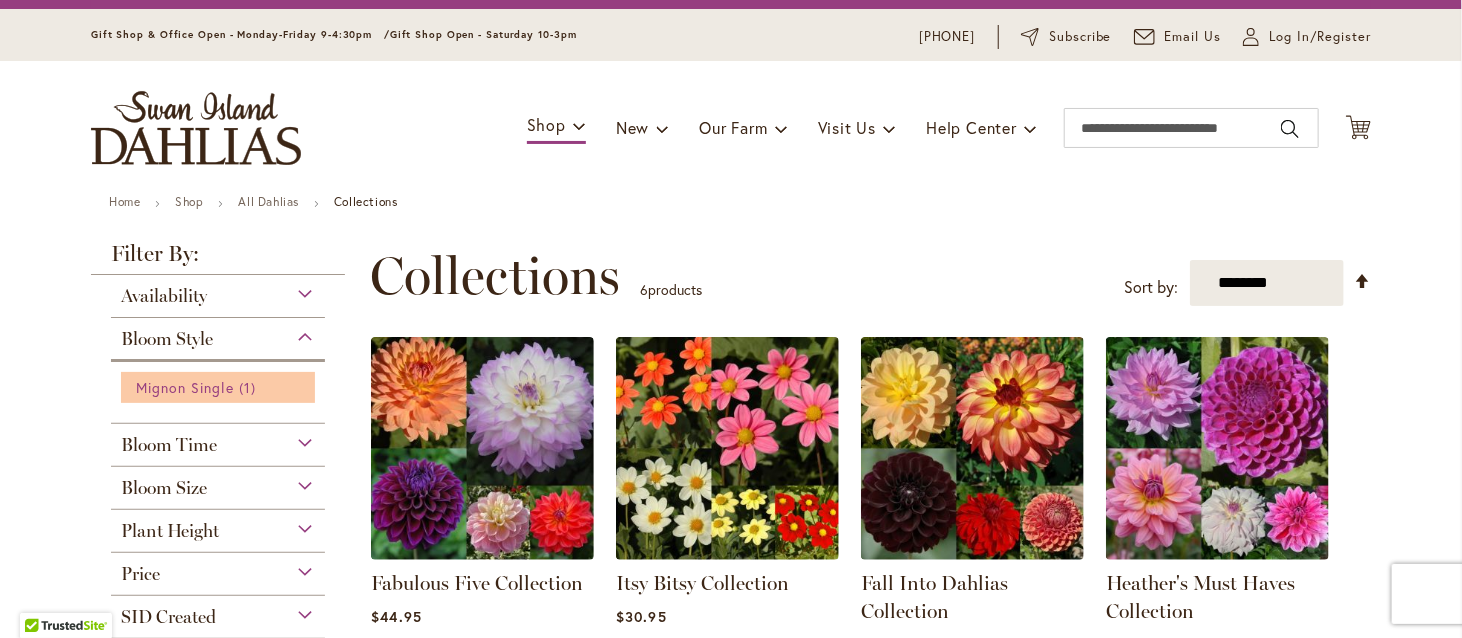 click on "Mignon Single" at bounding box center [185, 387] 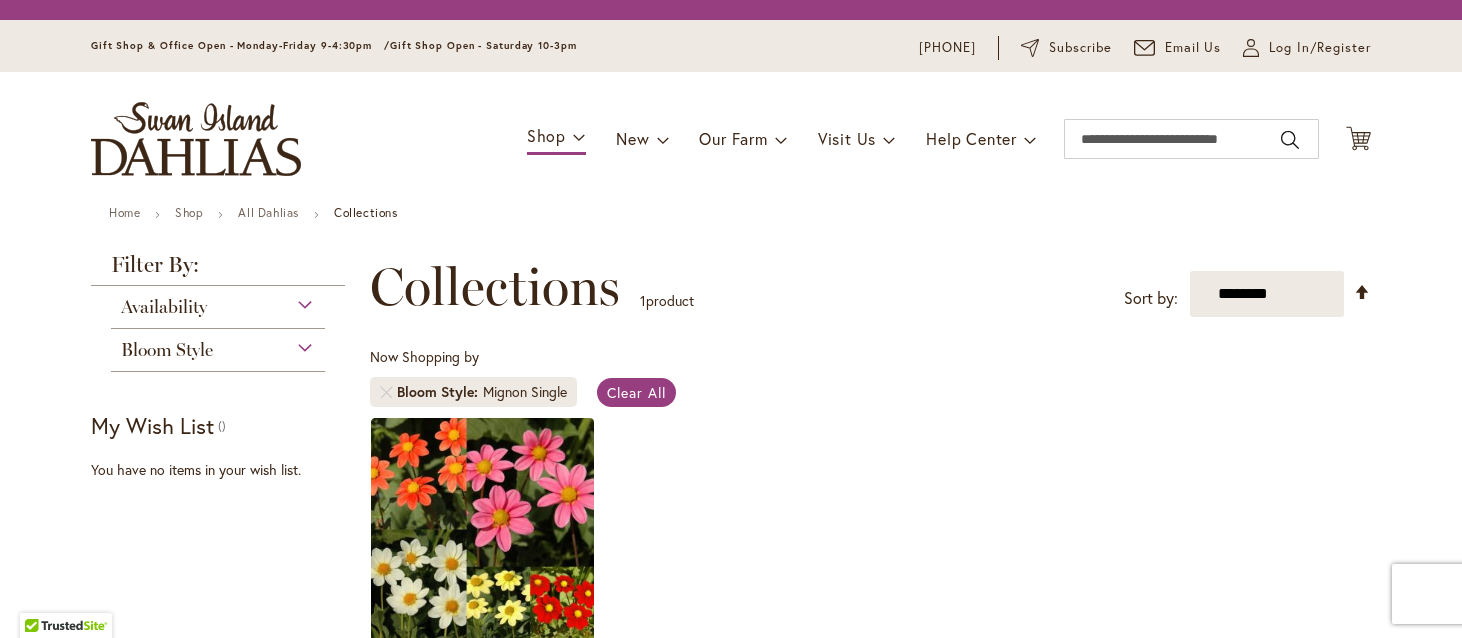 scroll, scrollTop: 0, scrollLeft: 0, axis: both 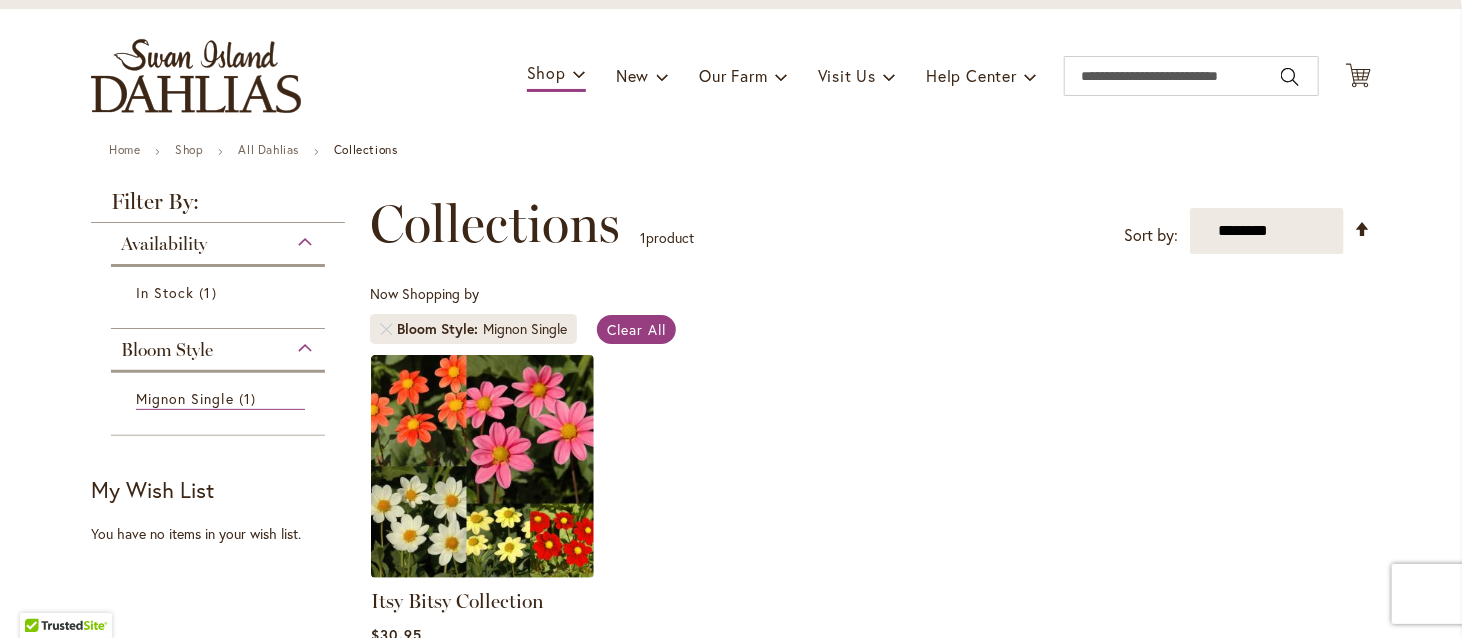 type on "**********" 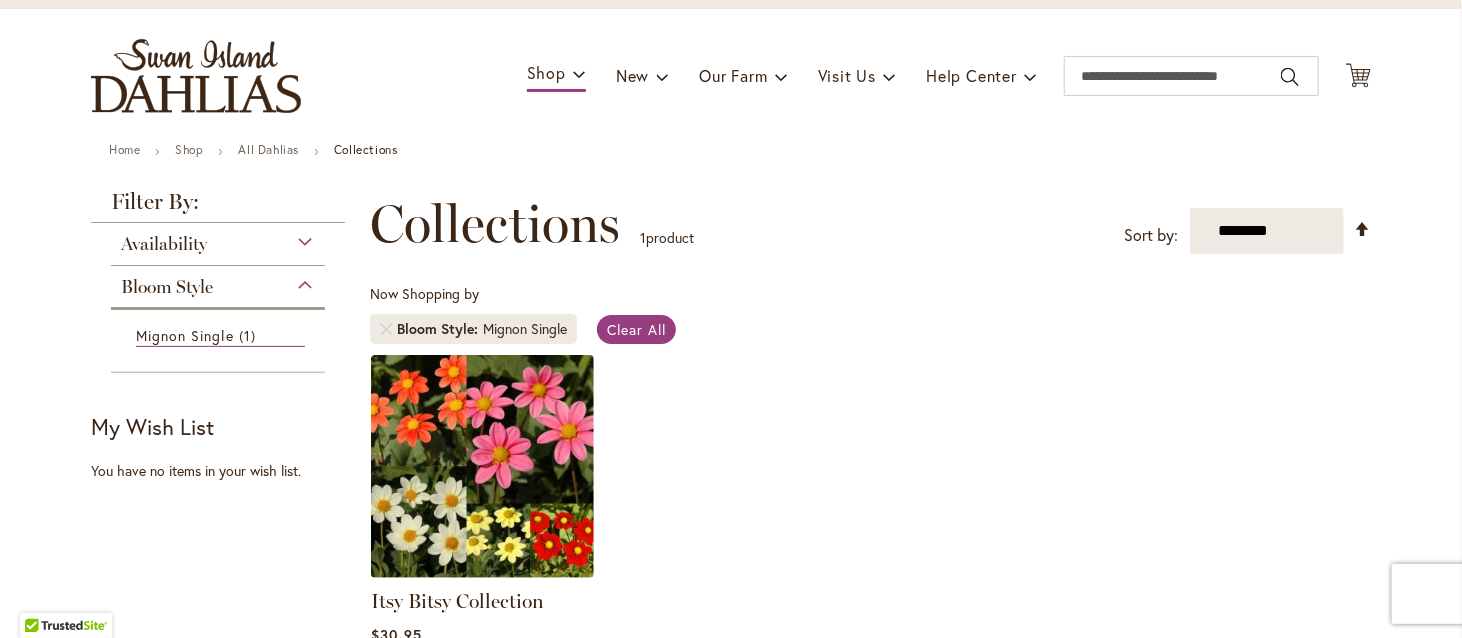 click on "Bloom Style" at bounding box center [218, 282] 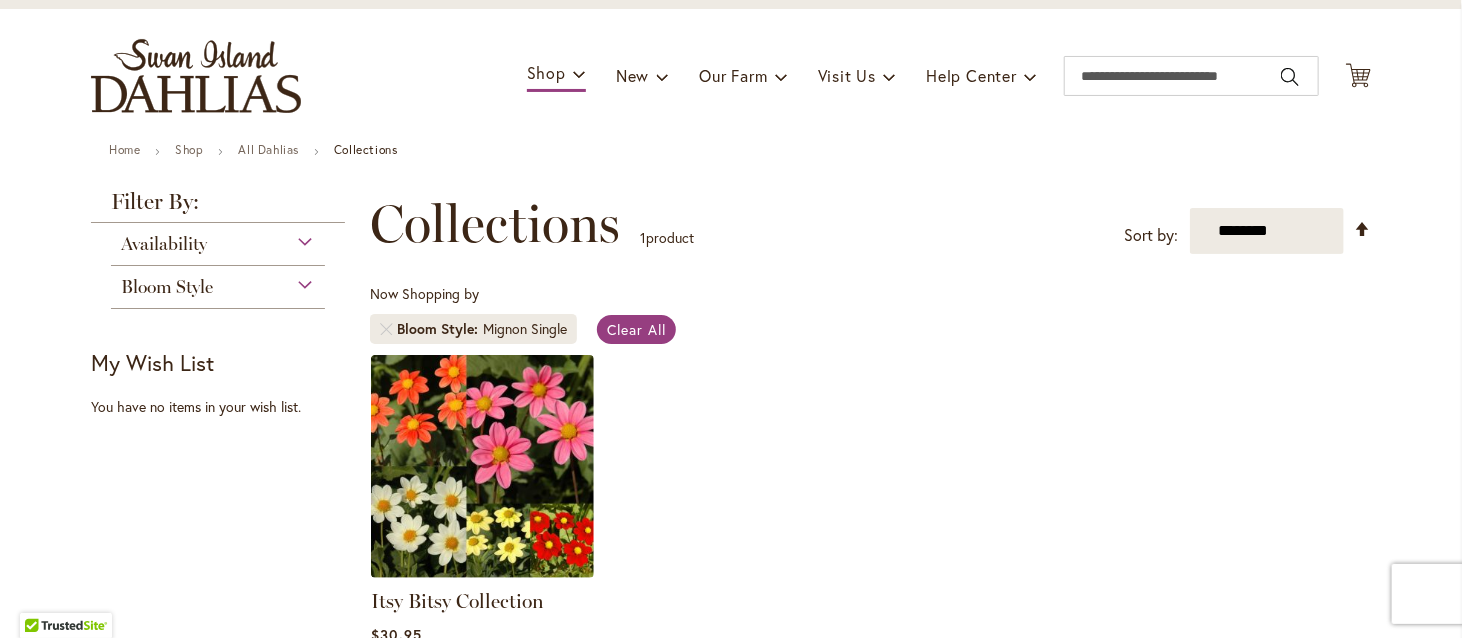 click on "Bloom Style" at bounding box center [218, 282] 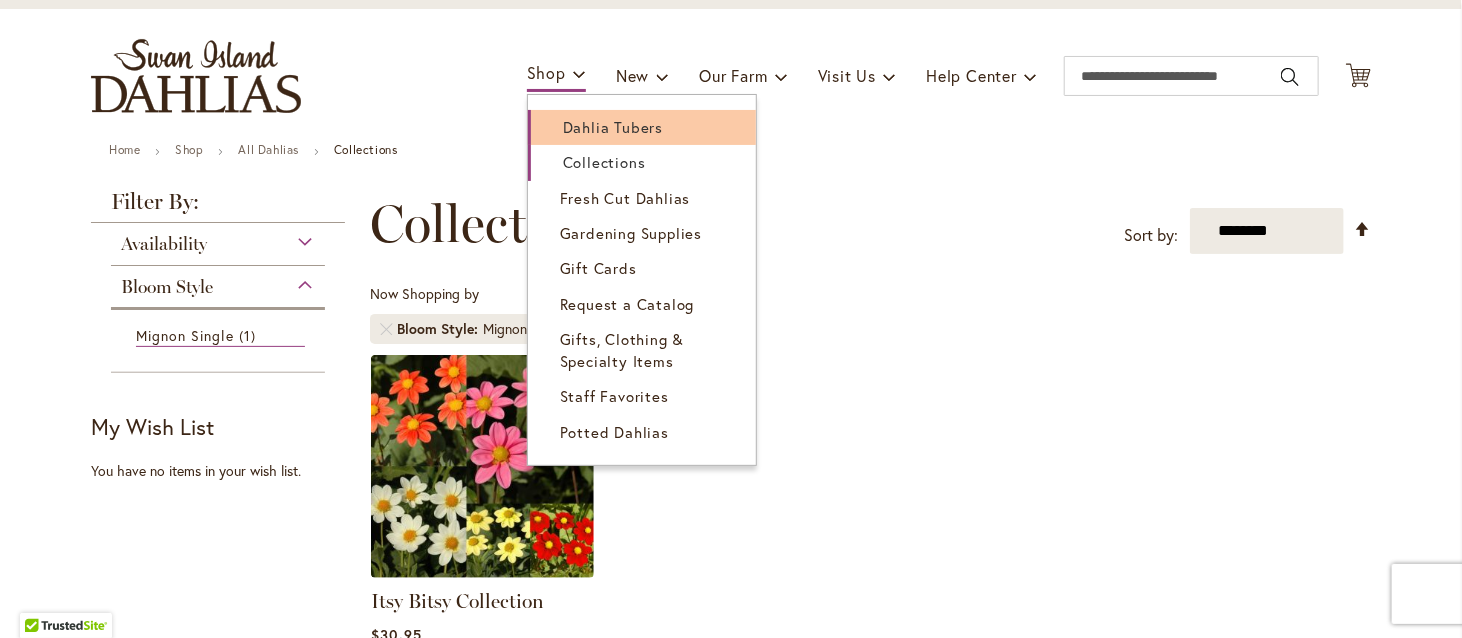 click on "Dahlia Tubers" at bounding box center (613, 127) 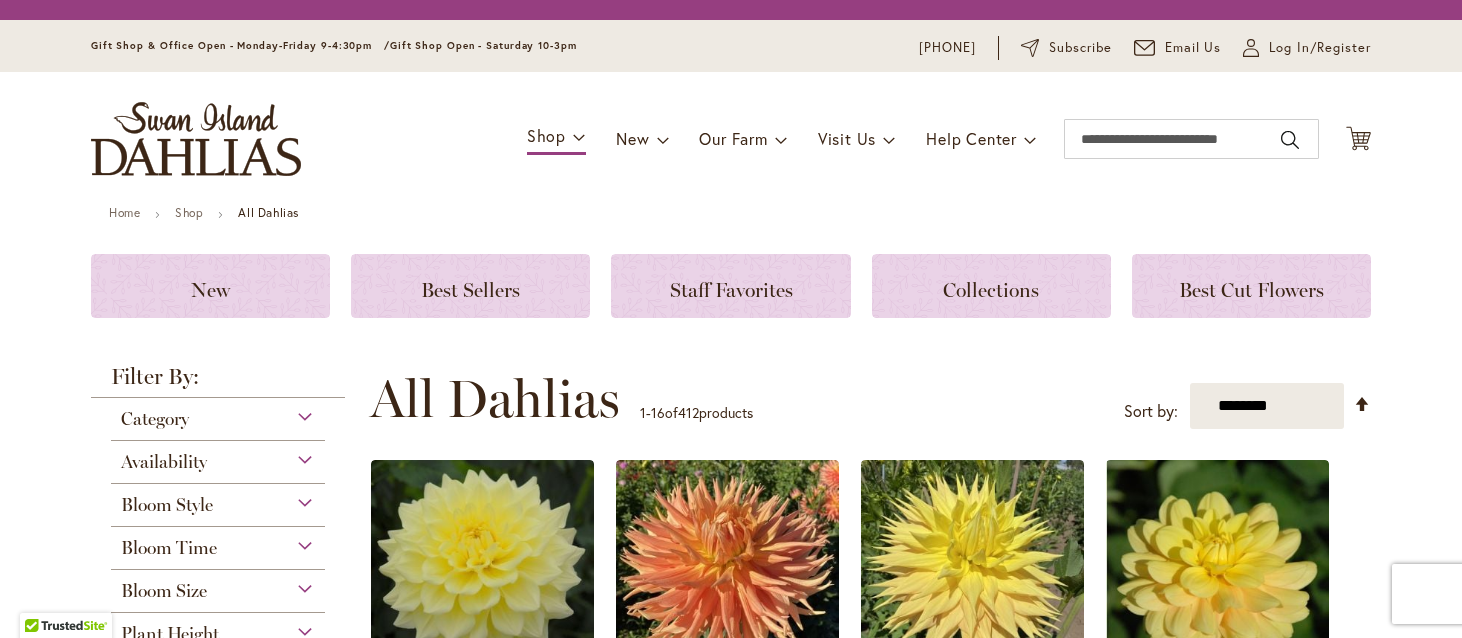 scroll, scrollTop: 0, scrollLeft: 0, axis: both 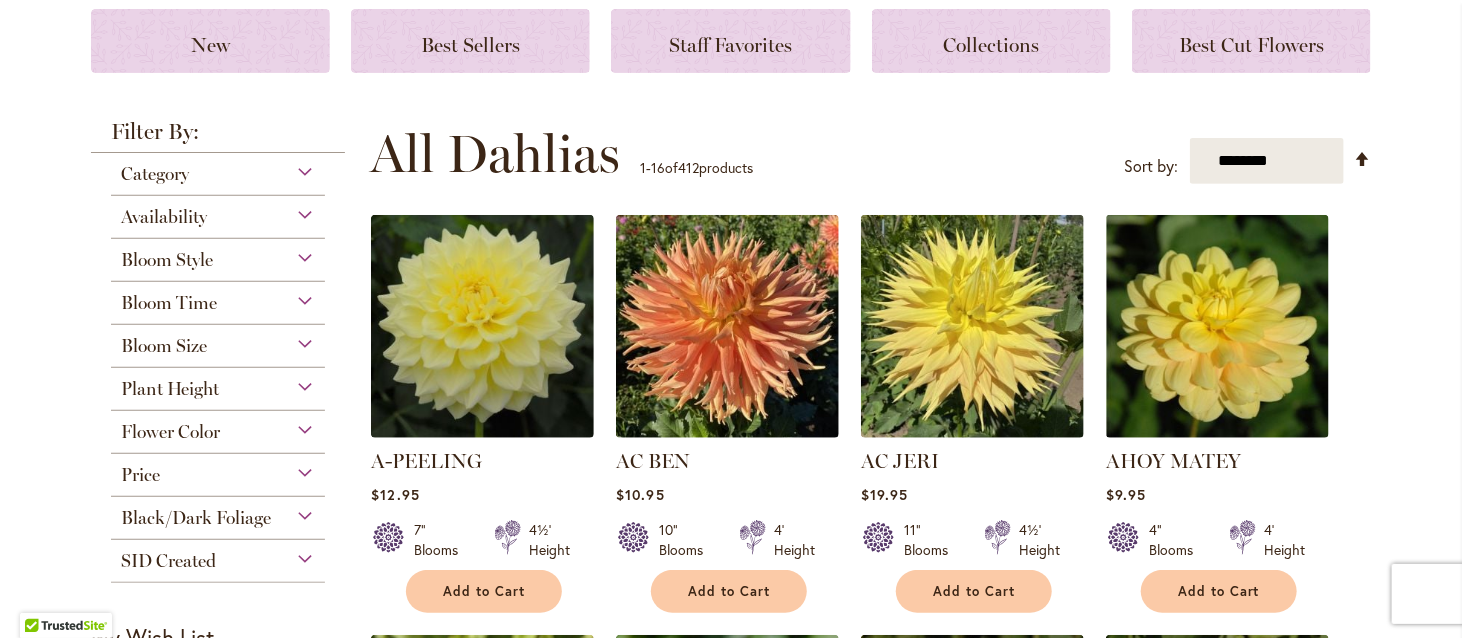 type on "**********" 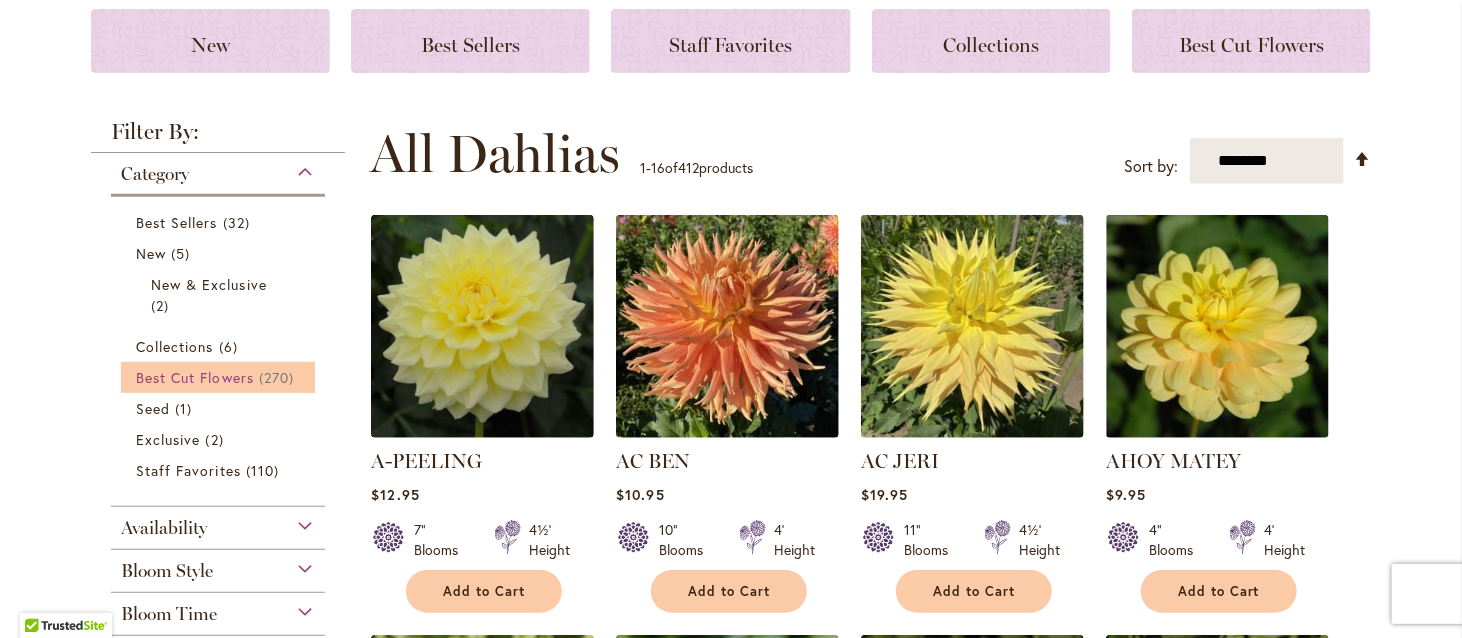 click on "Best Cut Flowers" at bounding box center [195, 377] 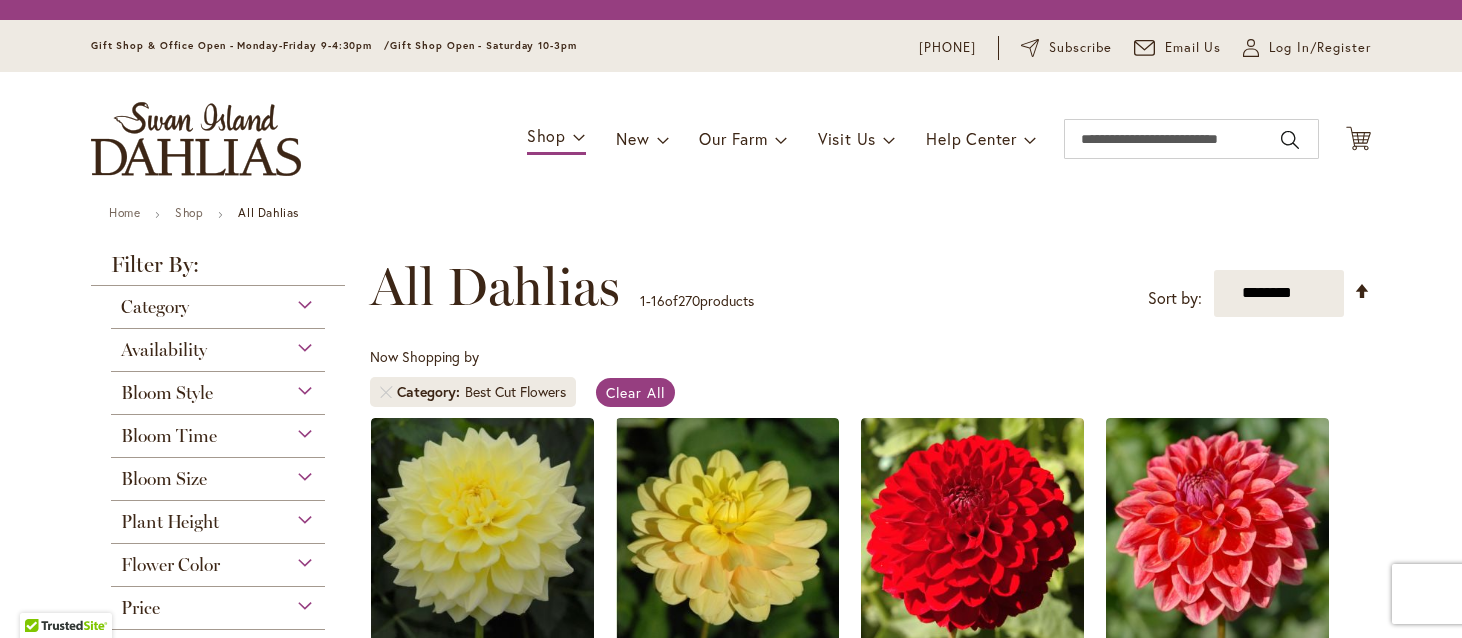 scroll, scrollTop: 0, scrollLeft: 0, axis: both 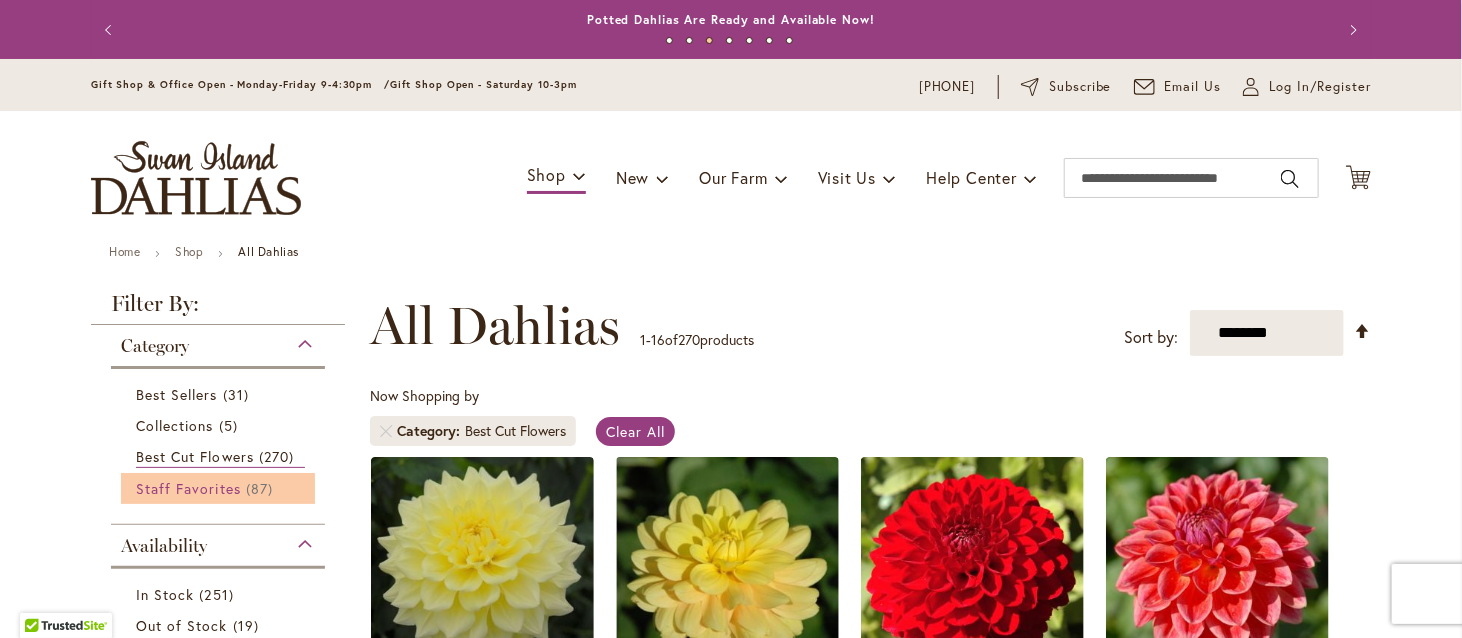 type on "**********" 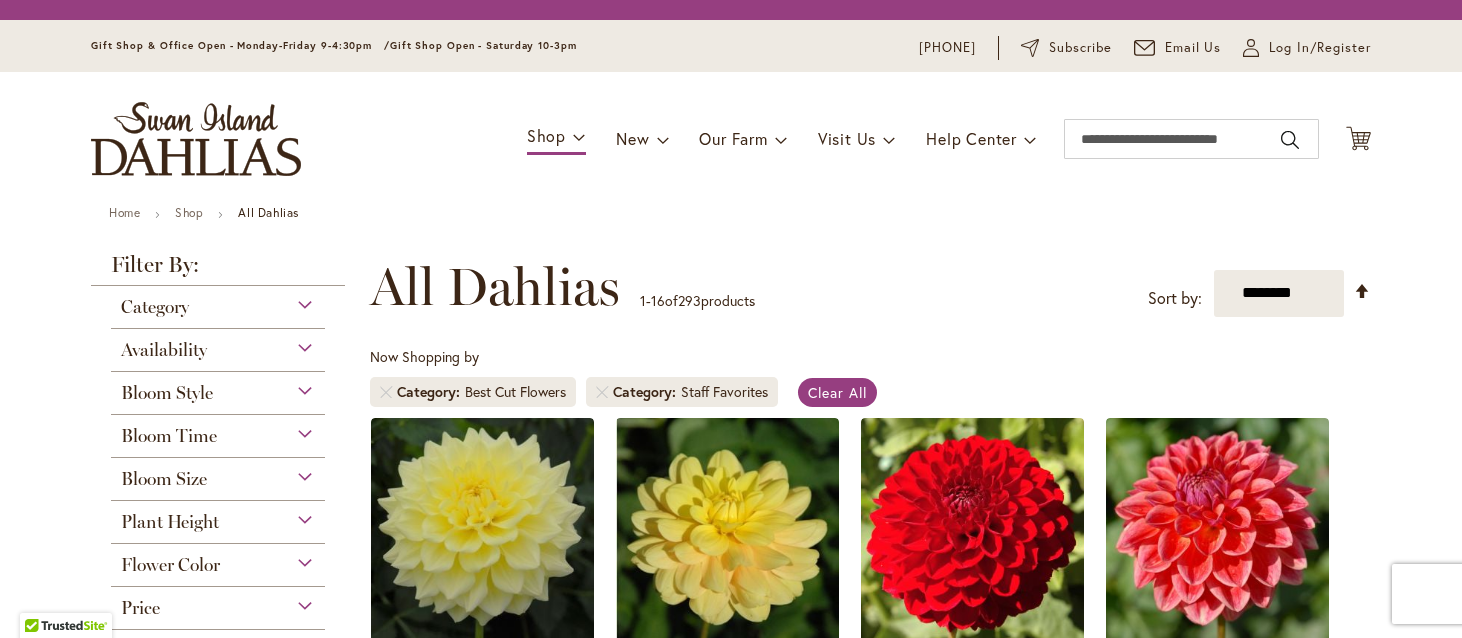 scroll, scrollTop: 0, scrollLeft: 0, axis: both 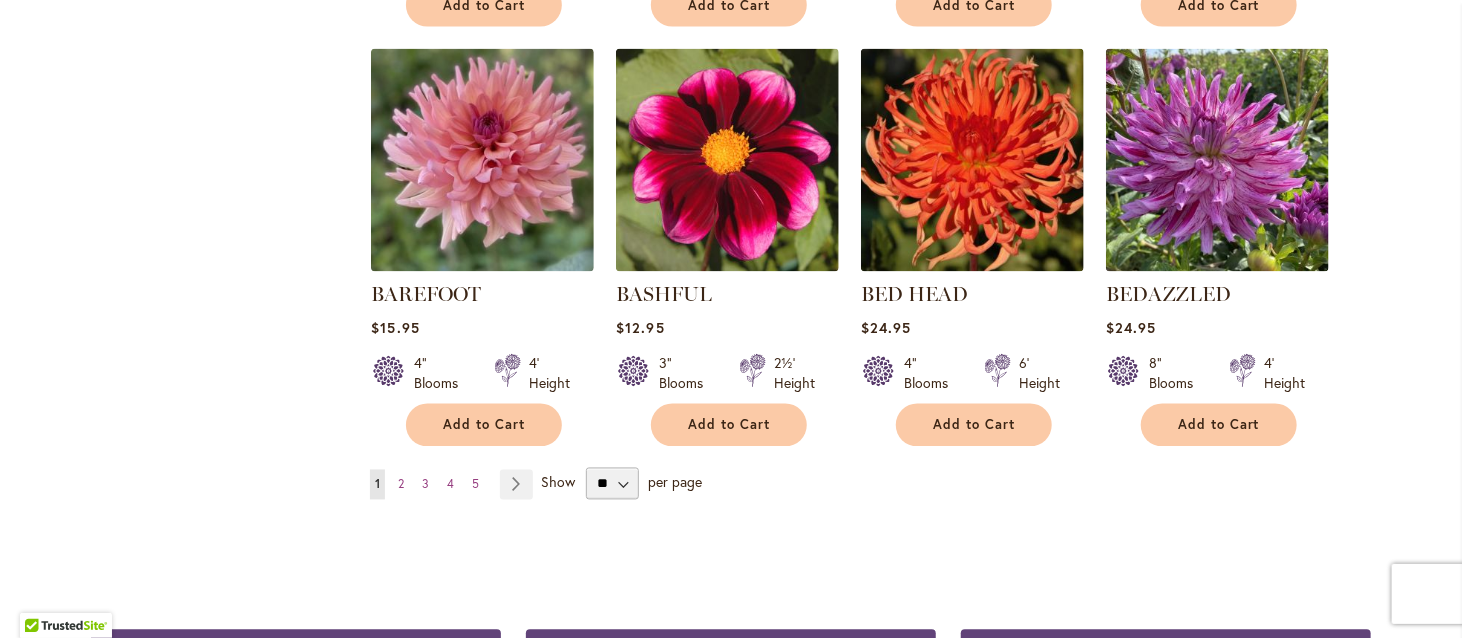 type on "**********" 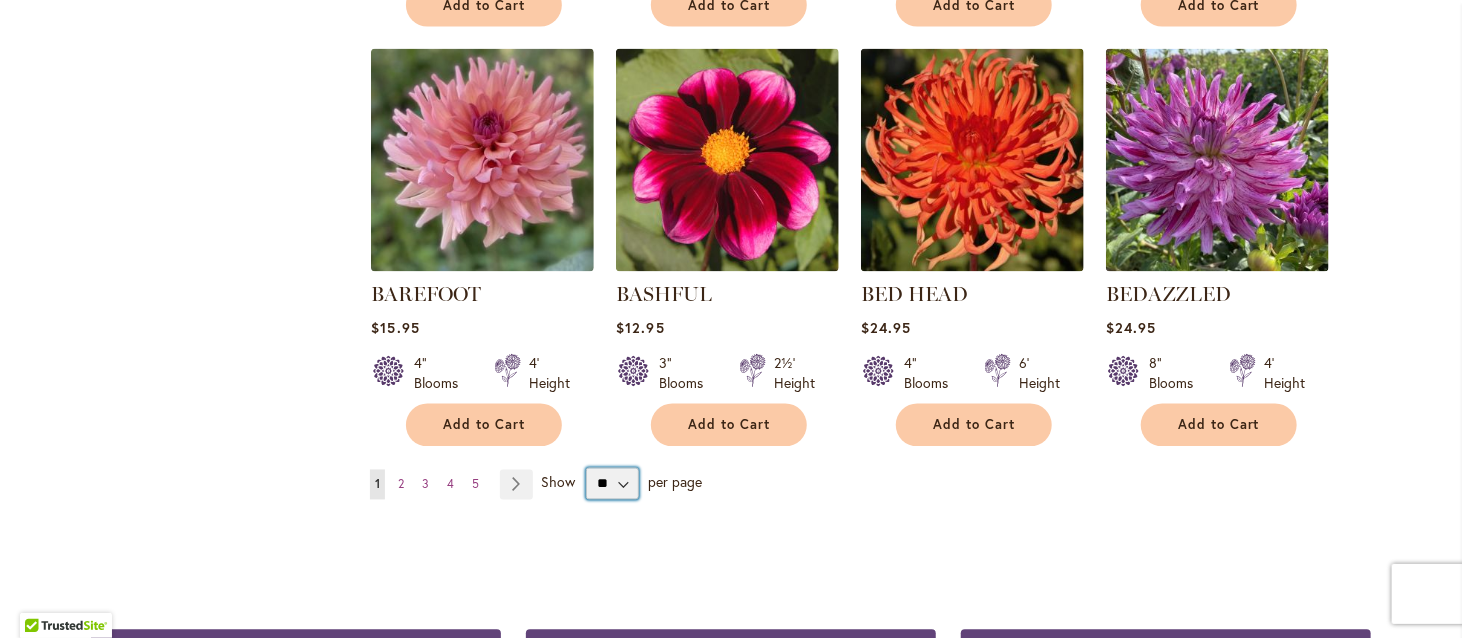 click on "**
**
**
**" at bounding box center [612, 484] 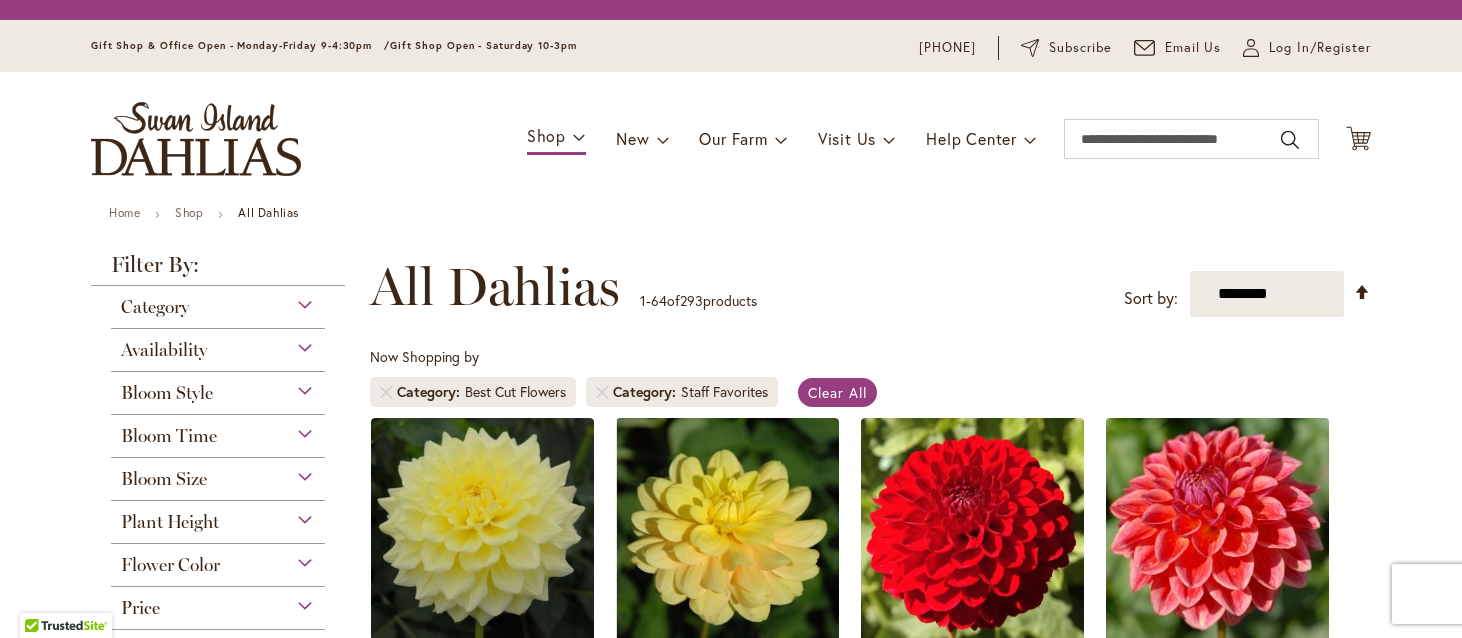 scroll, scrollTop: 0, scrollLeft: 0, axis: both 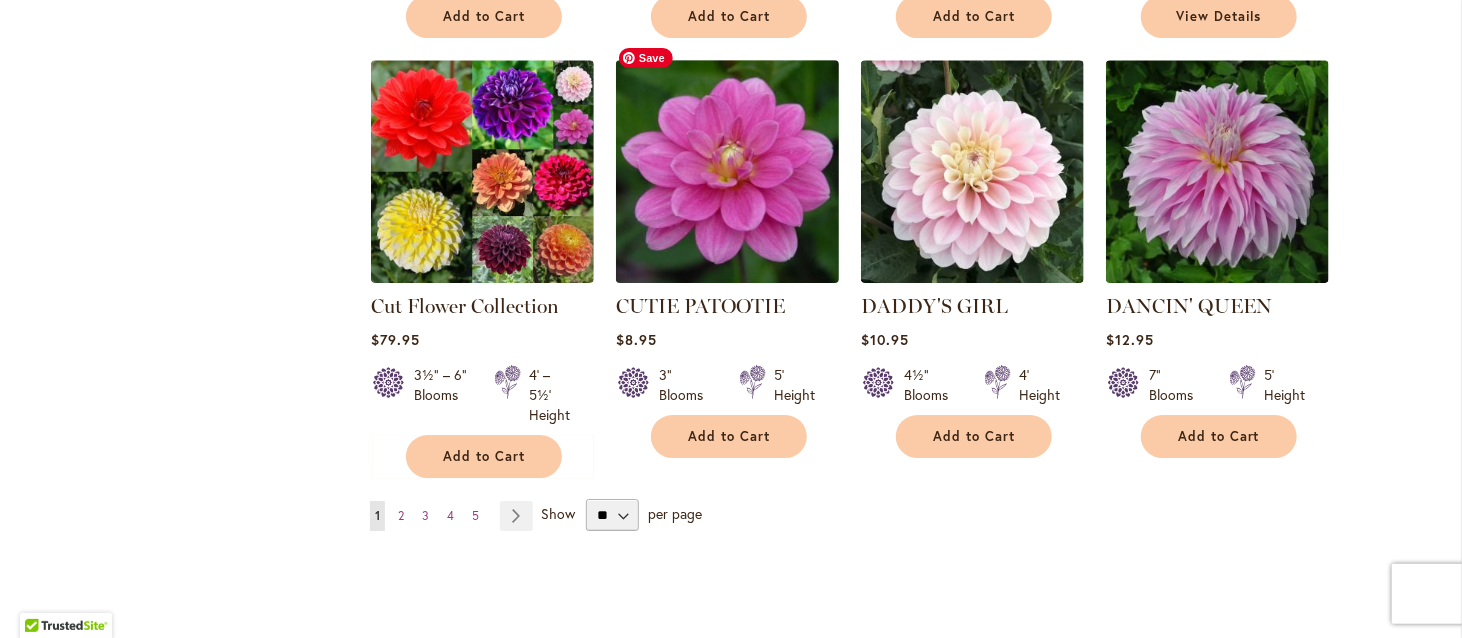 type on "**********" 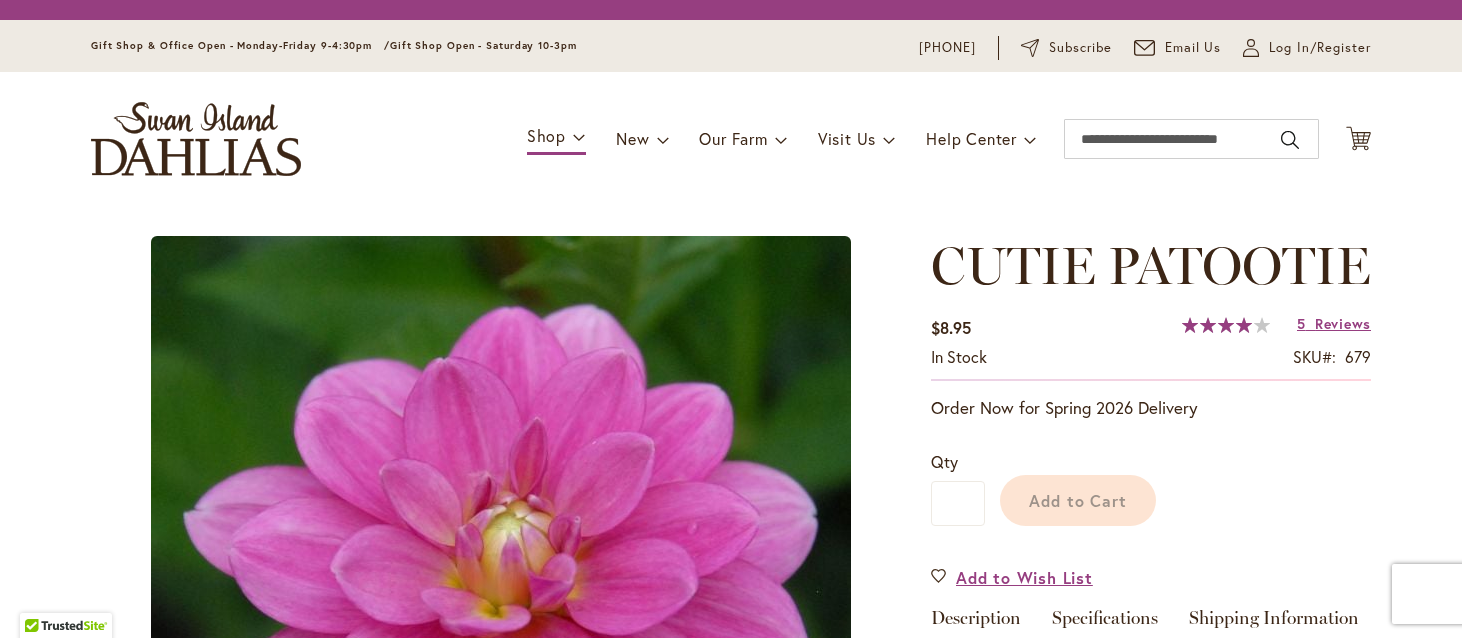 scroll, scrollTop: 0, scrollLeft: 0, axis: both 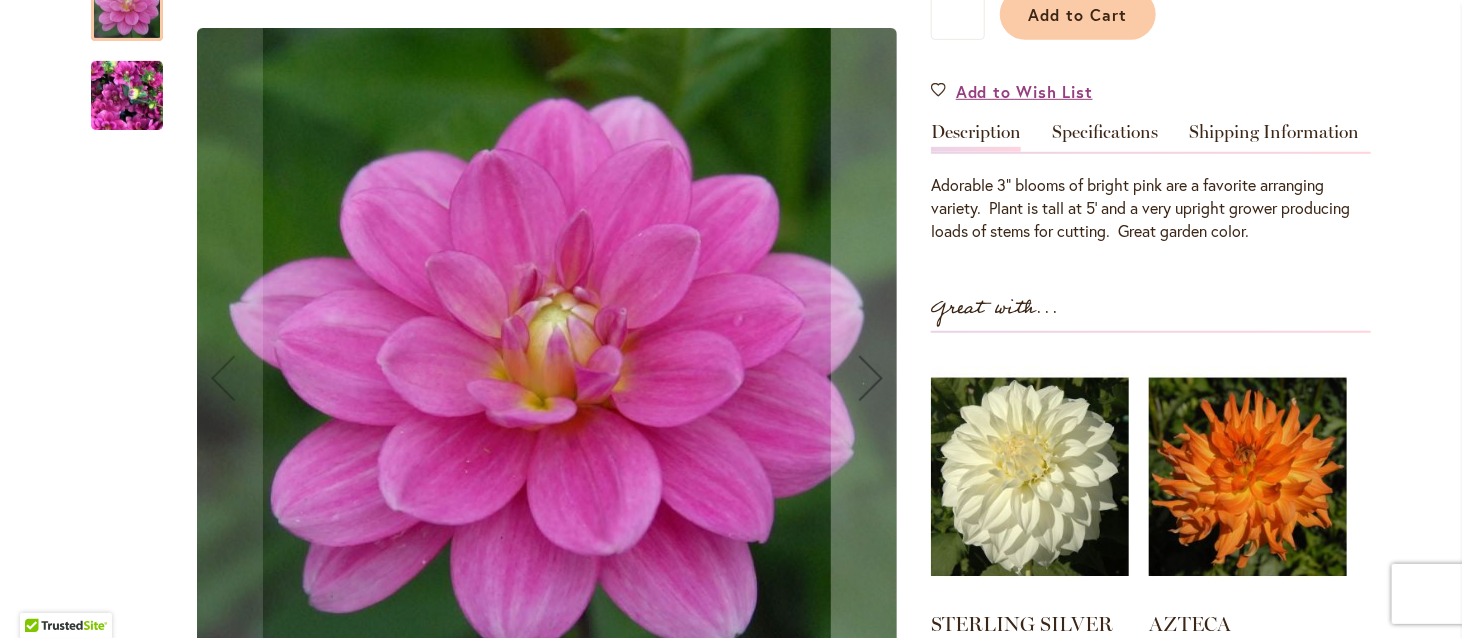 type on "**********" 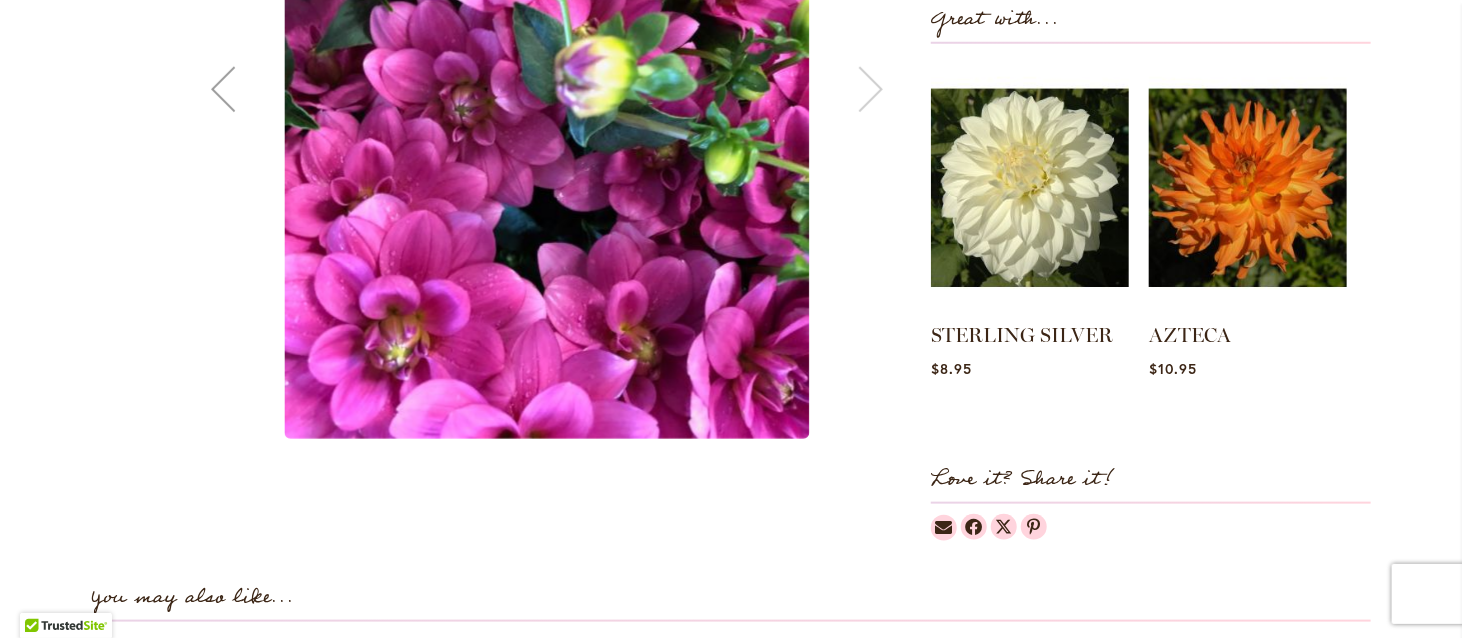 scroll, scrollTop: 835, scrollLeft: 0, axis: vertical 